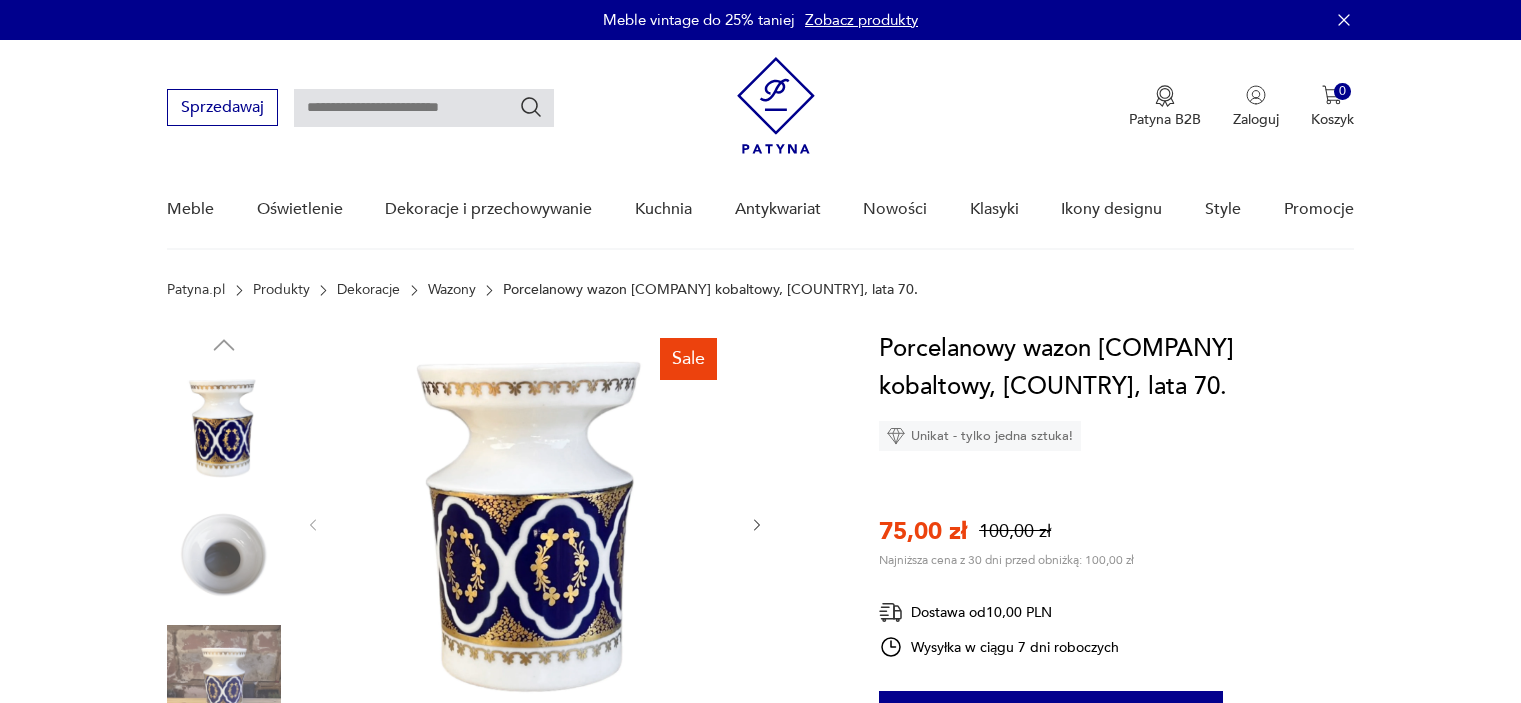 scroll, scrollTop: 120, scrollLeft: 0, axis: vertical 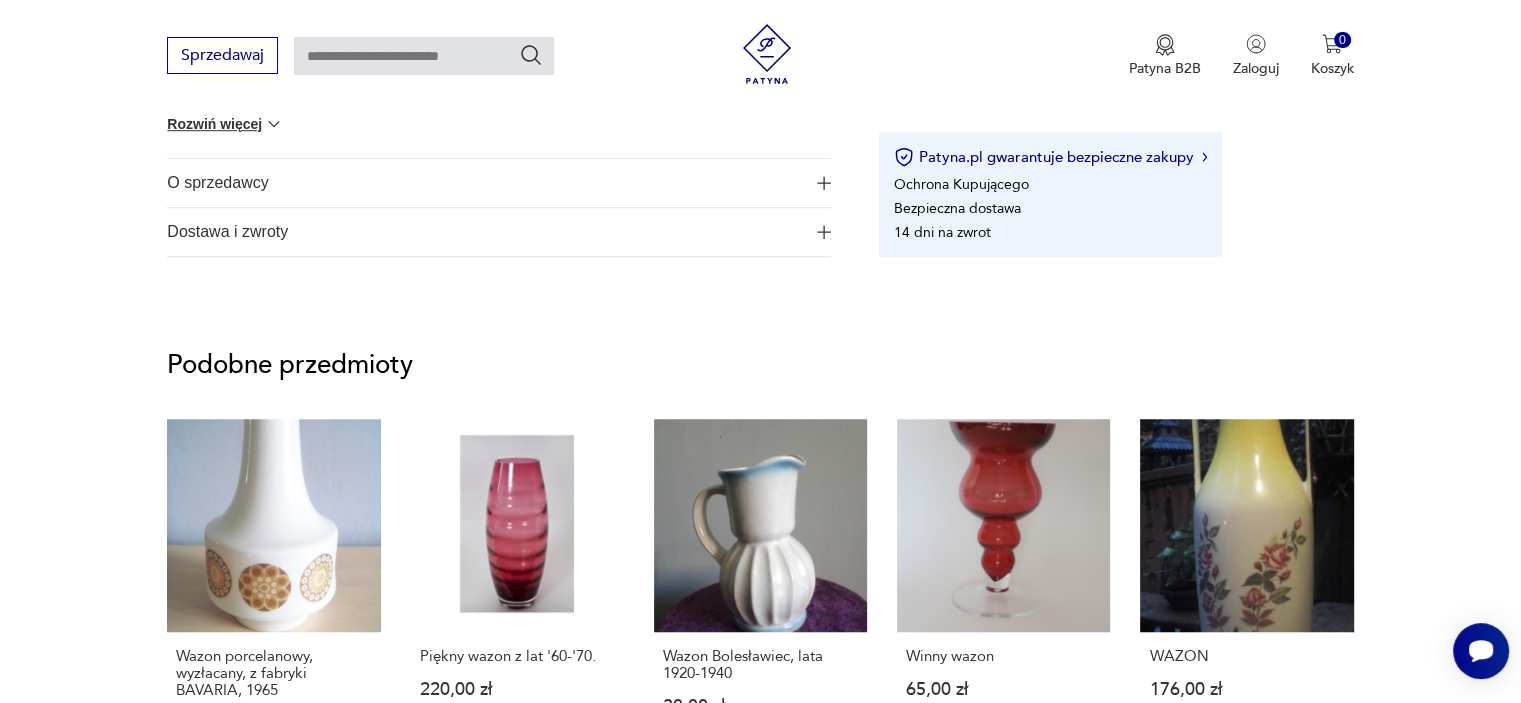click on "O sprzedawcy" at bounding box center (485, 183) 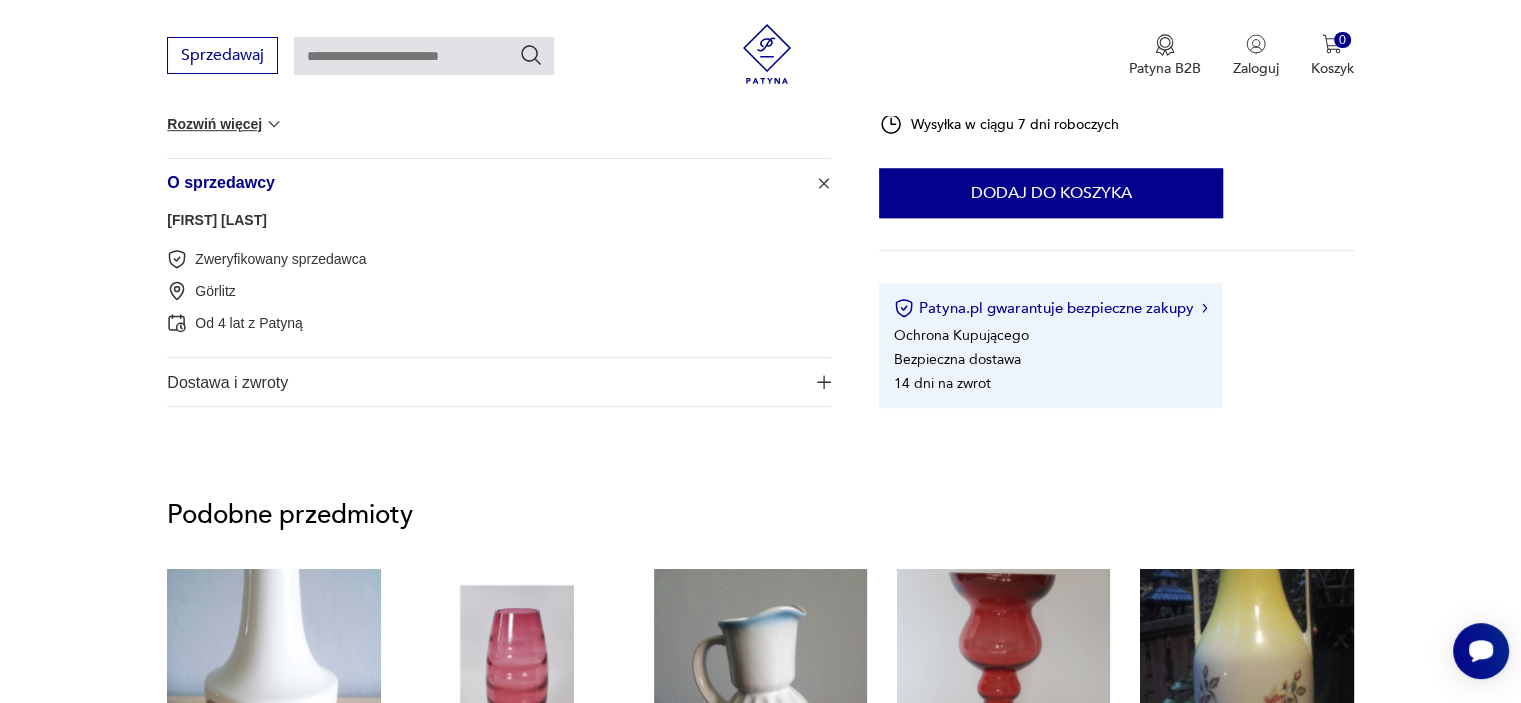 type 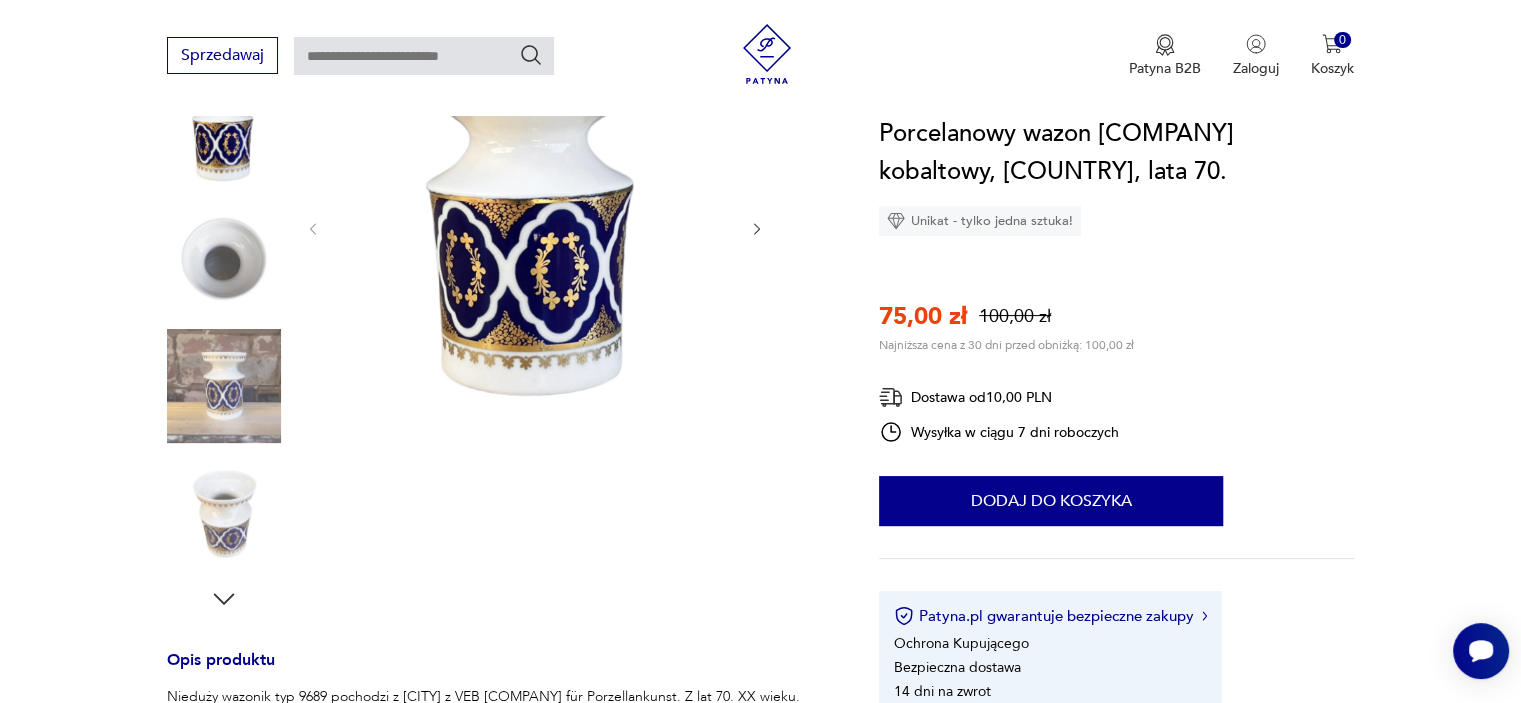 scroll, scrollTop: 271, scrollLeft: 0, axis: vertical 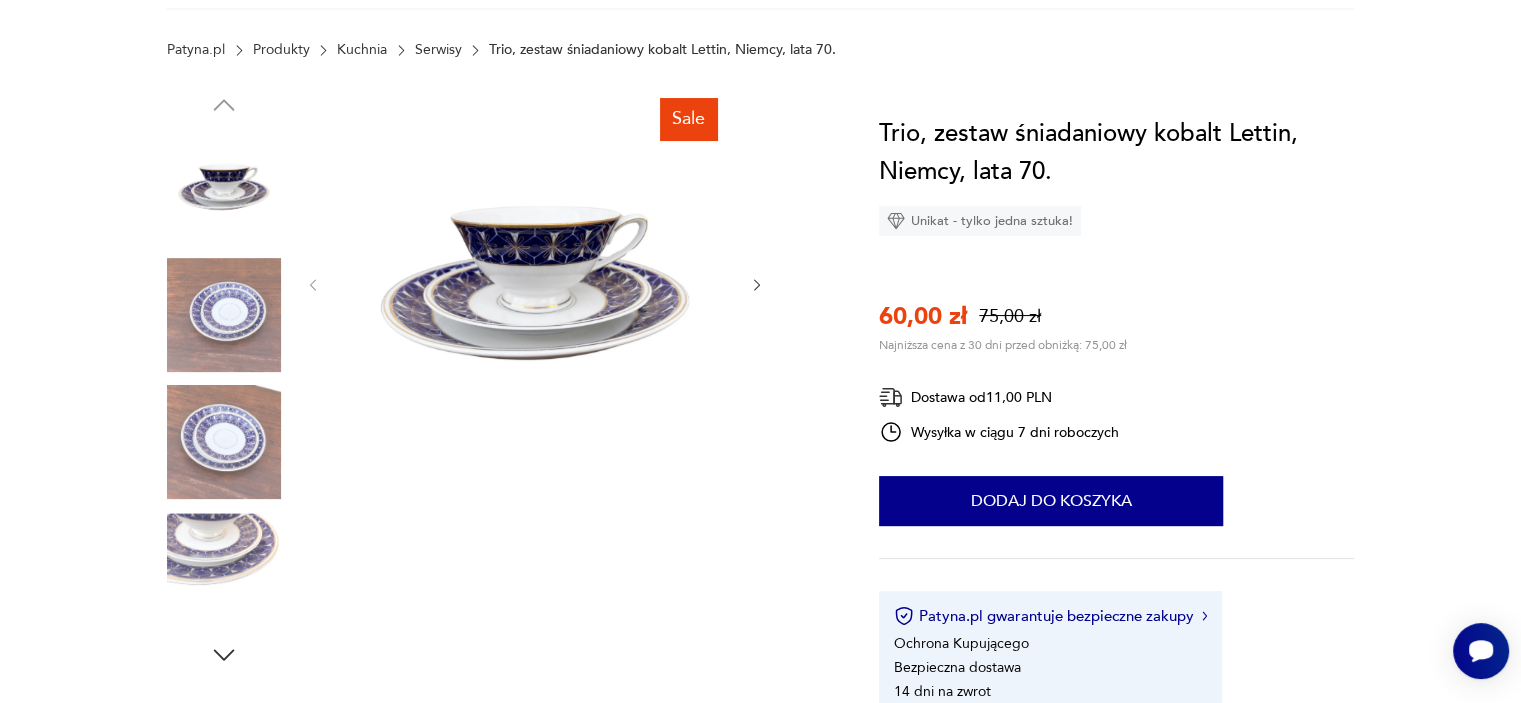 click at bounding box center [535, 283] 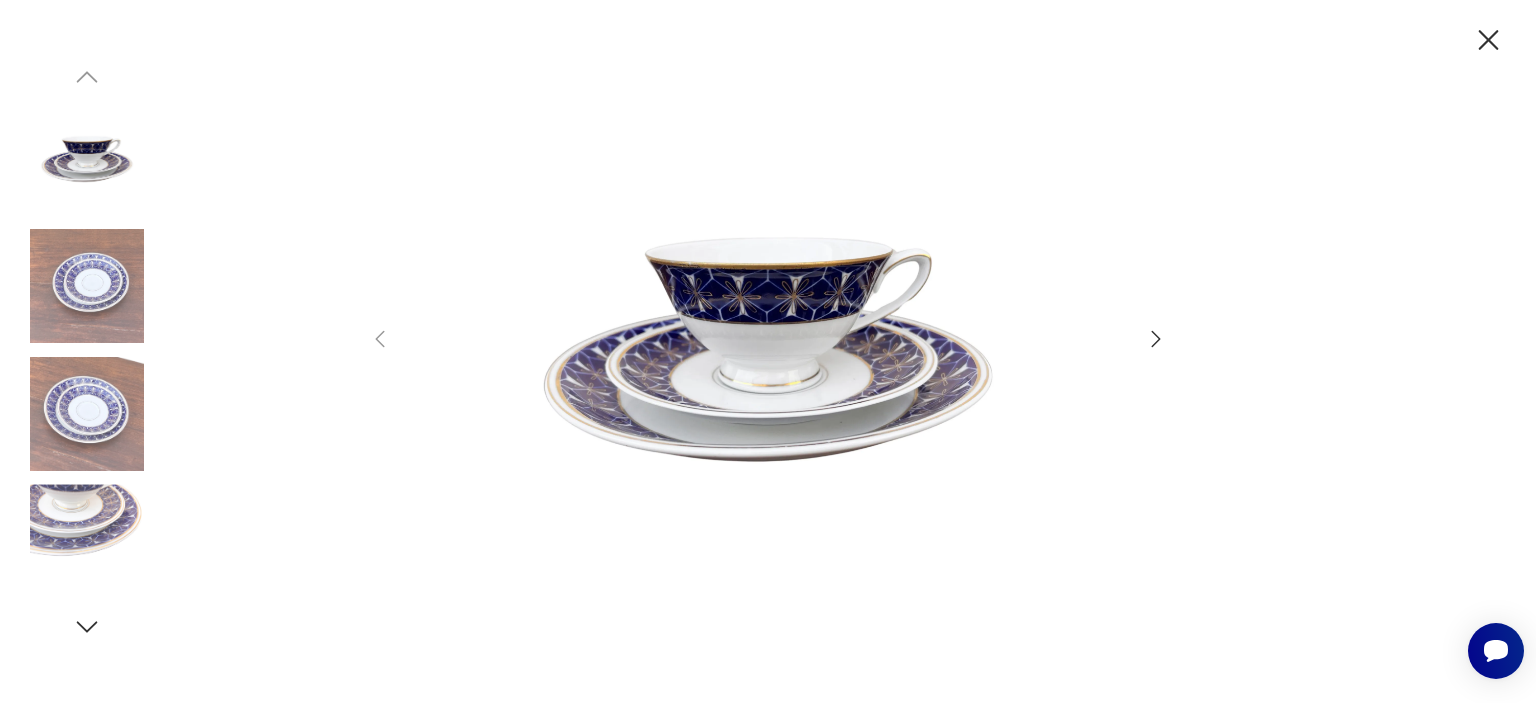 click at bounding box center [768, 349] 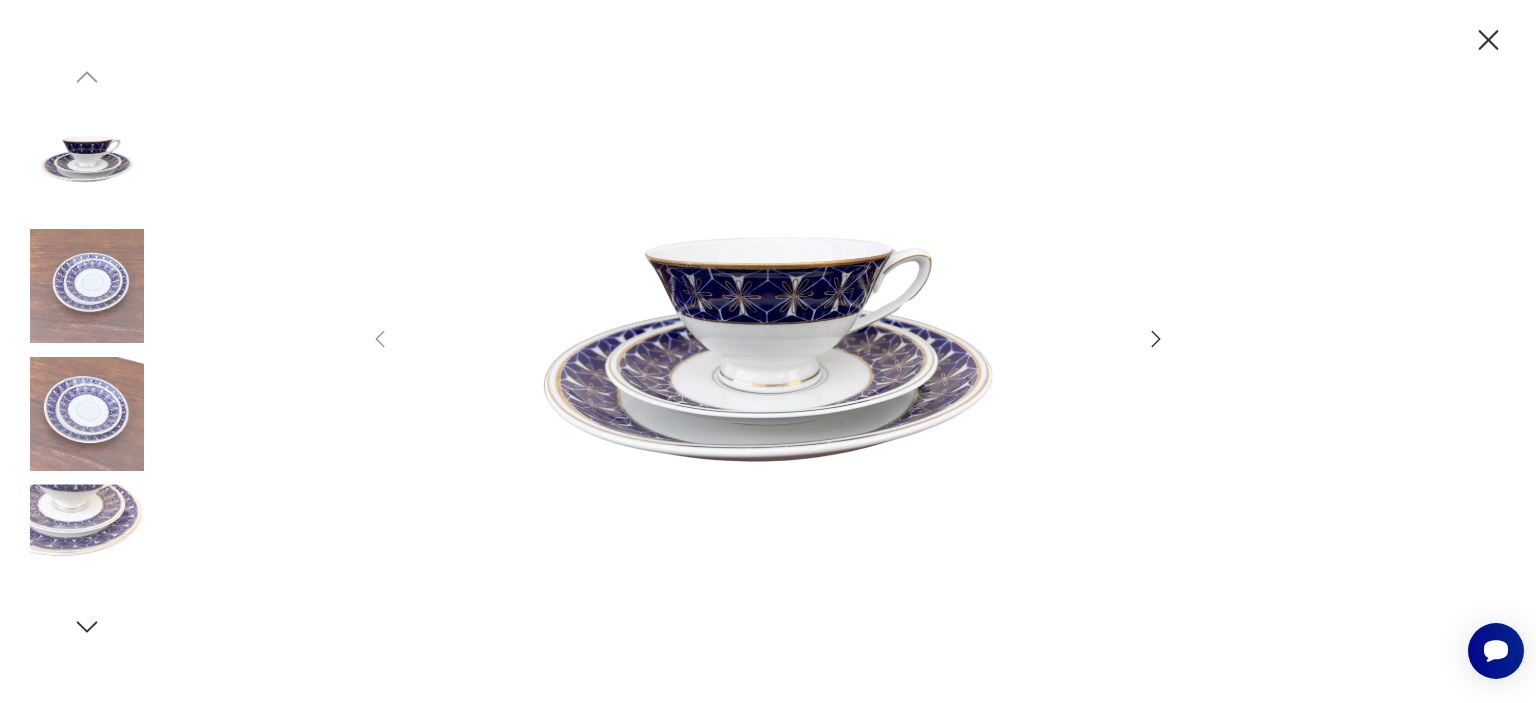 click at bounding box center (87, 541) 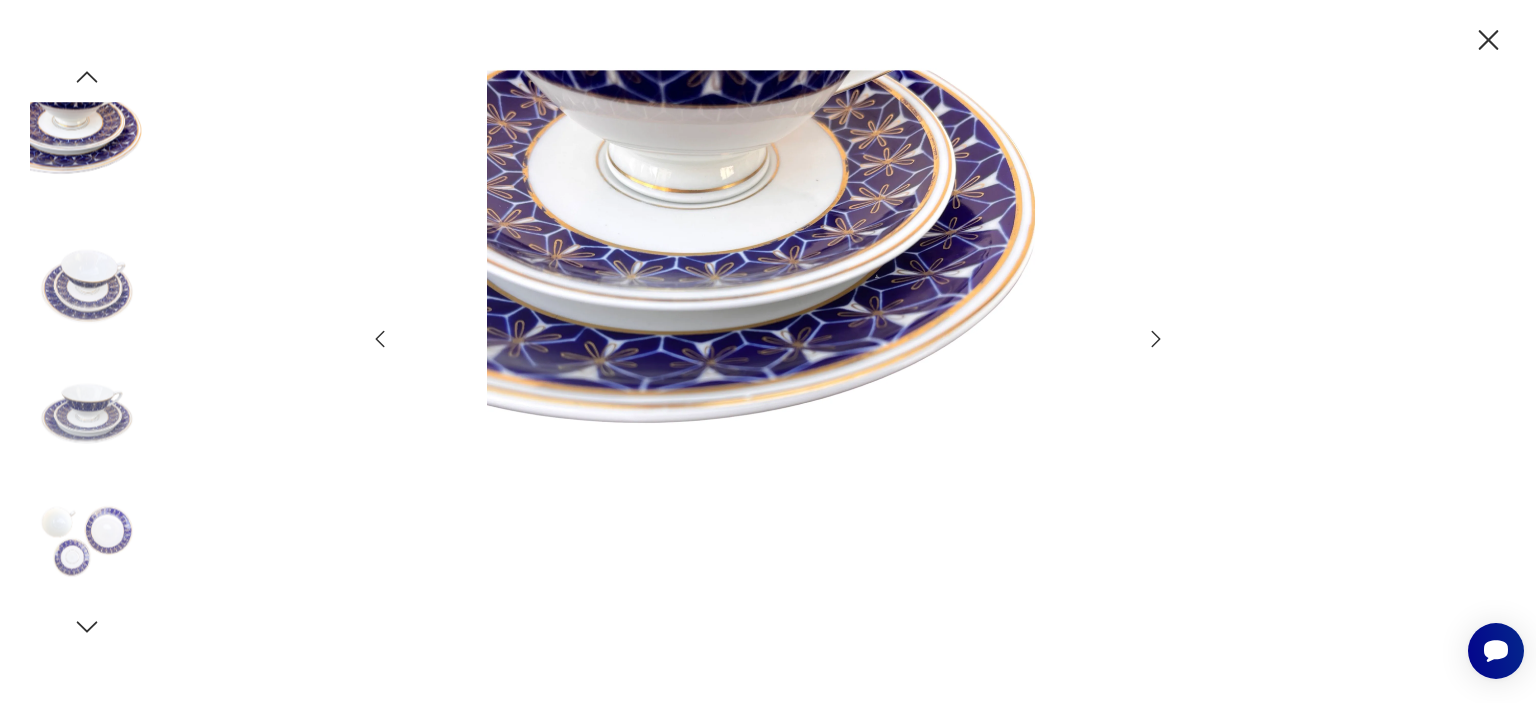 click at bounding box center [87, 159] 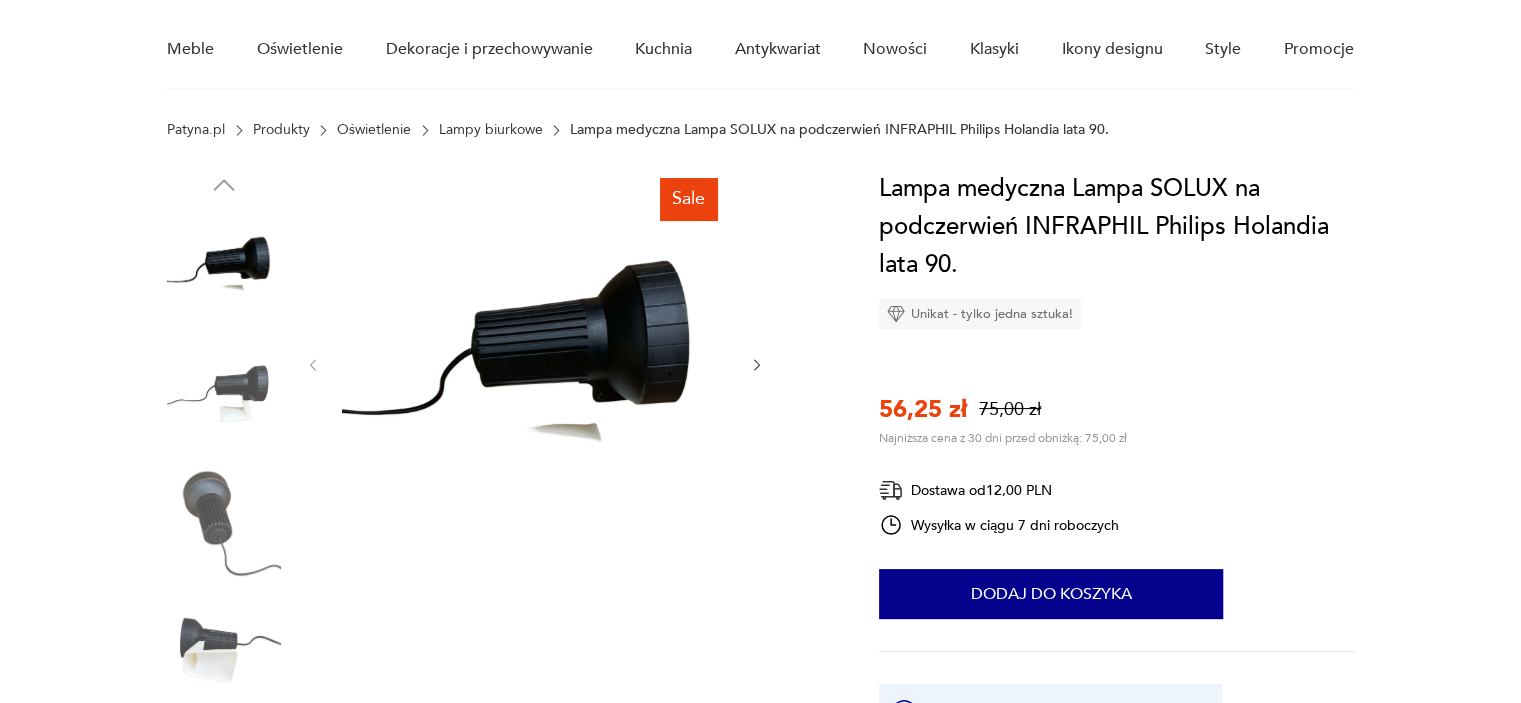 scroll, scrollTop: 160, scrollLeft: 0, axis: vertical 